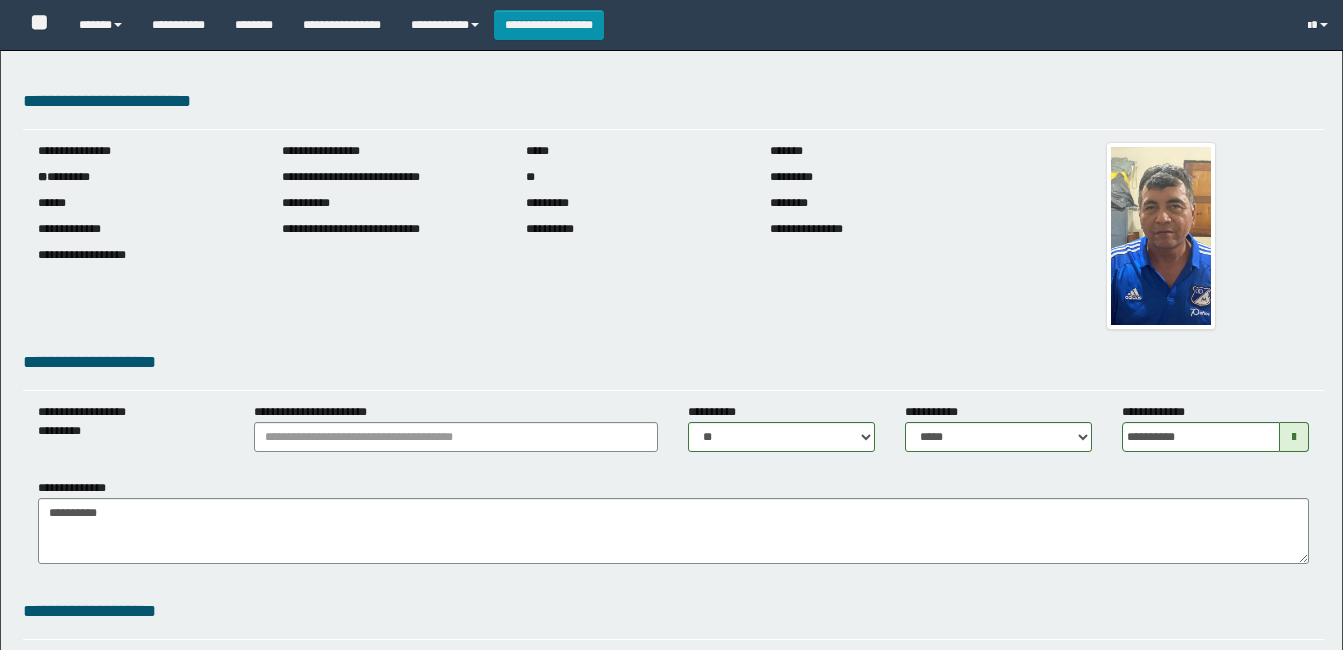select on "****" 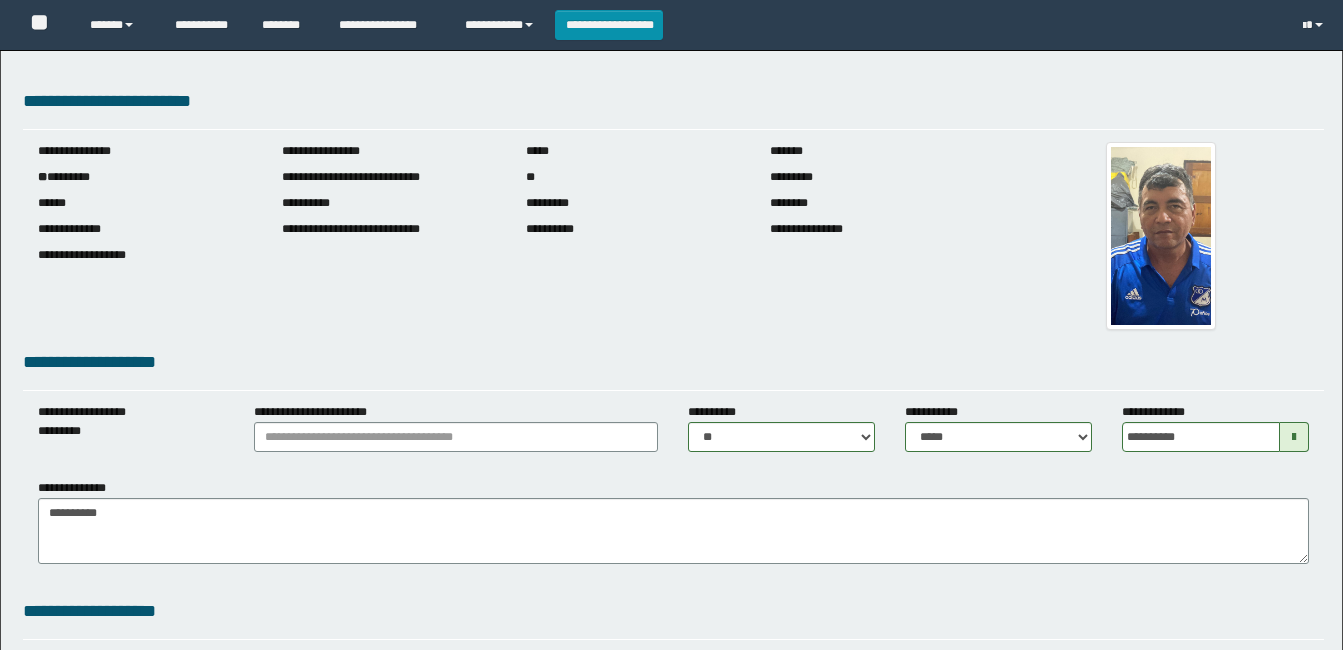 scroll, scrollTop: 568, scrollLeft: 0, axis: vertical 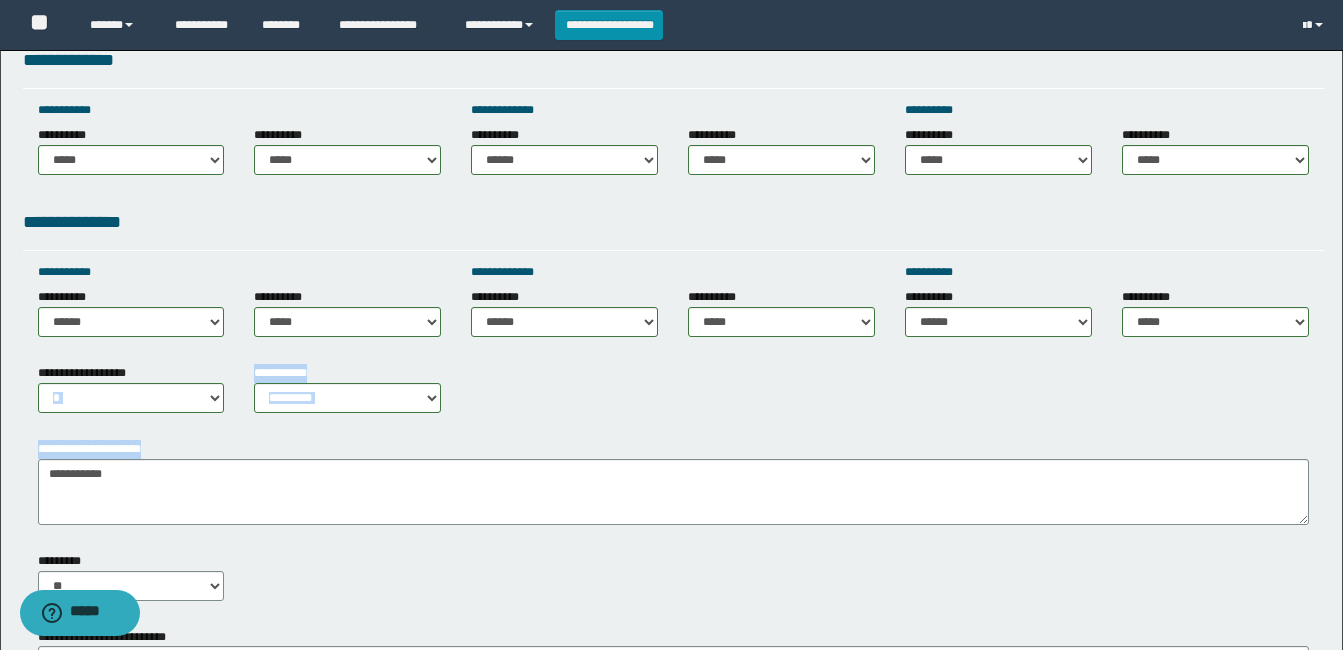 drag, startPoint x: 129, startPoint y: 378, endPoint x: 117, endPoint y: 479, distance: 101.71037 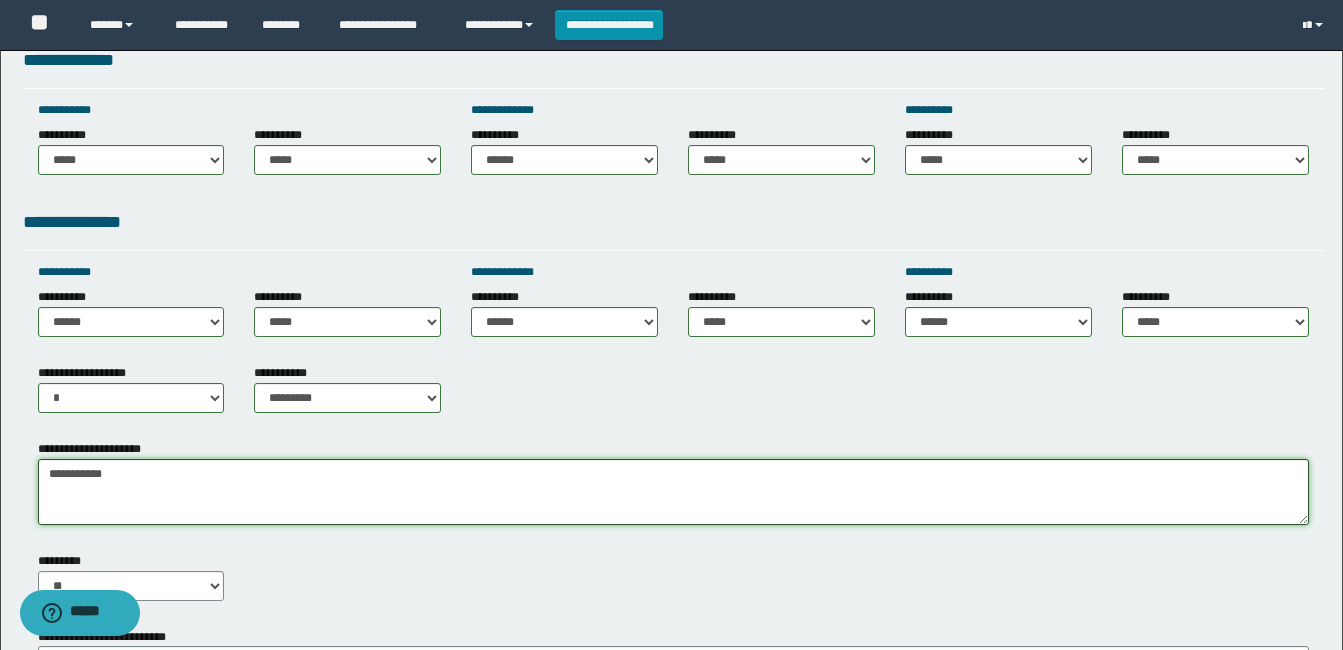 click on "**********" at bounding box center (673, 492) 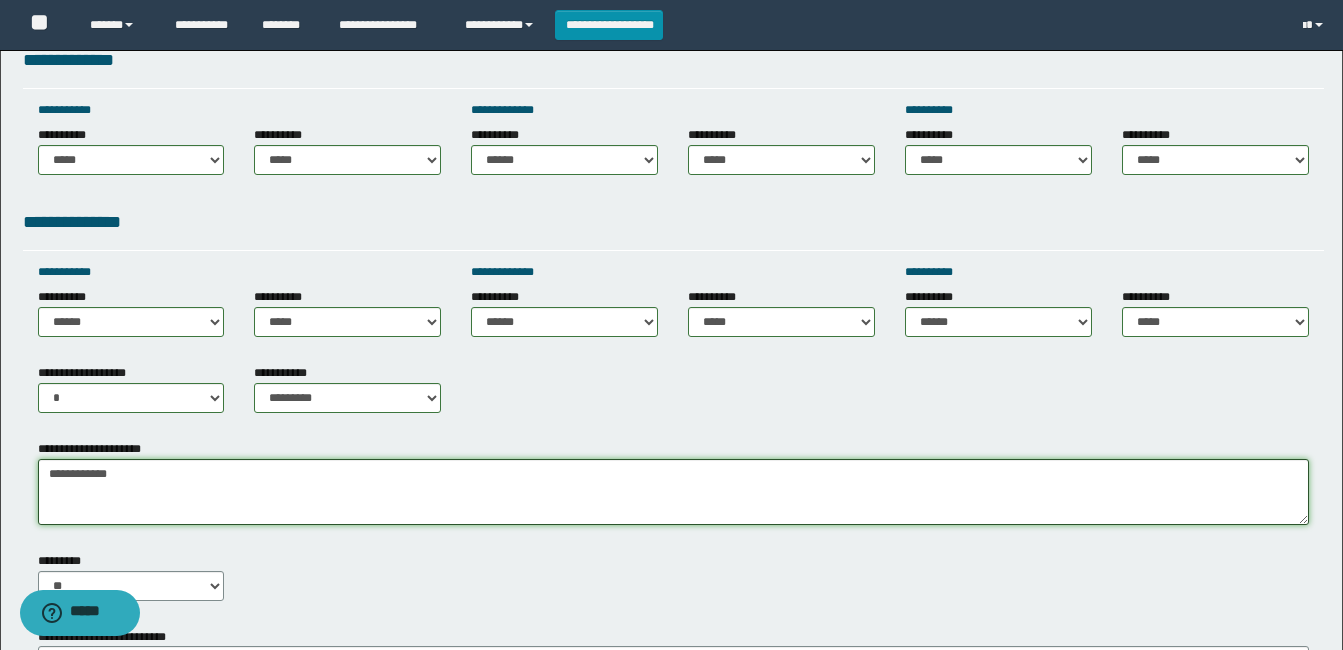 drag, startPoint x: 120, startPoint y: 480, endPoint x: 16, endPoint y: 476, distance: 104.0769 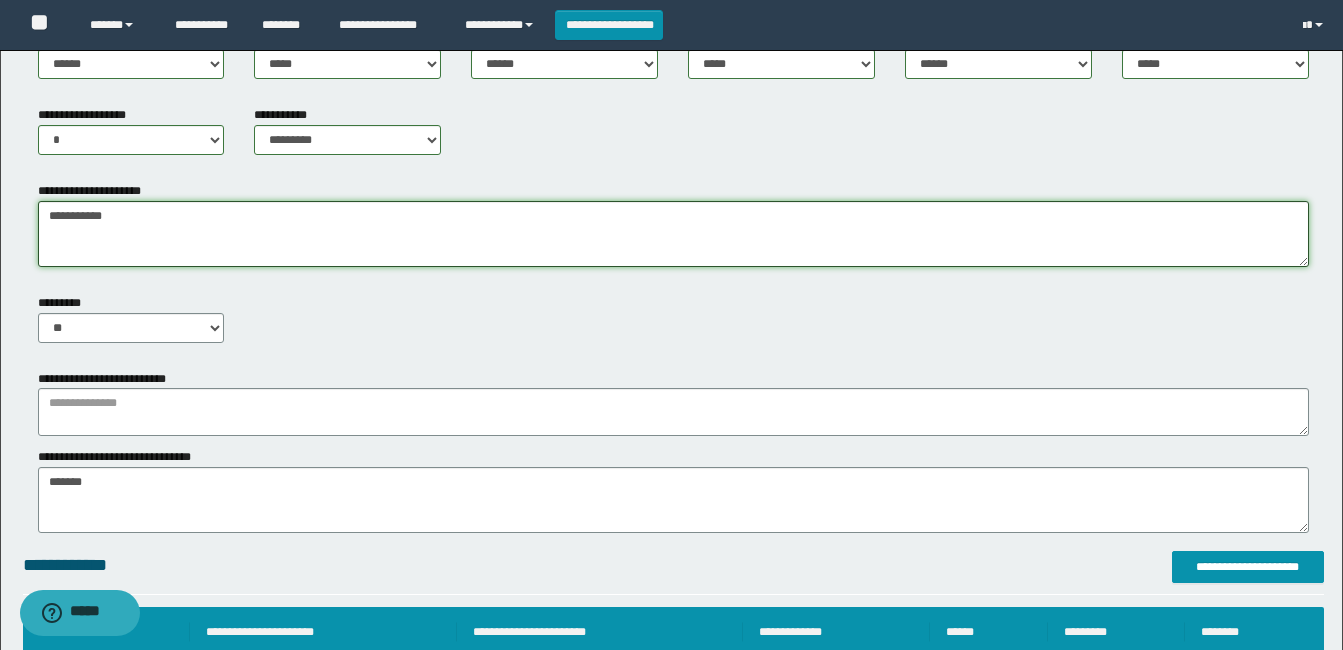 scroll, scrollTop: 962, scrollLeft: 0, axis: vertical 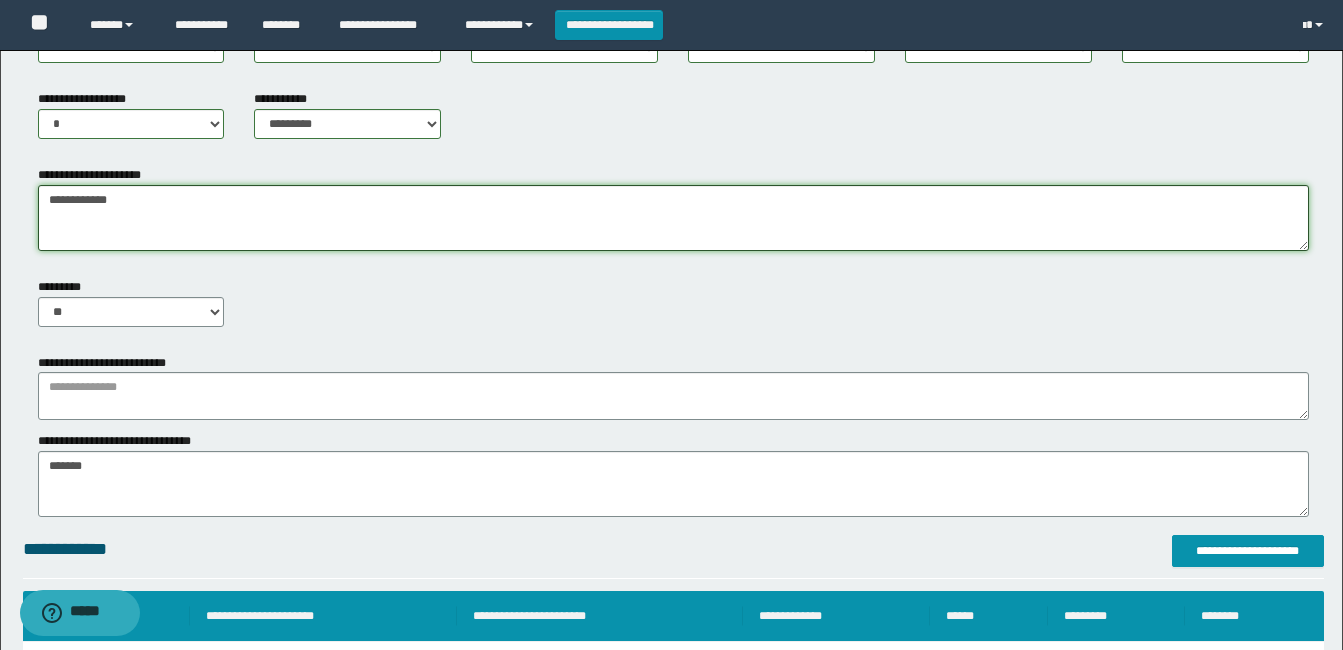 type on "**********" 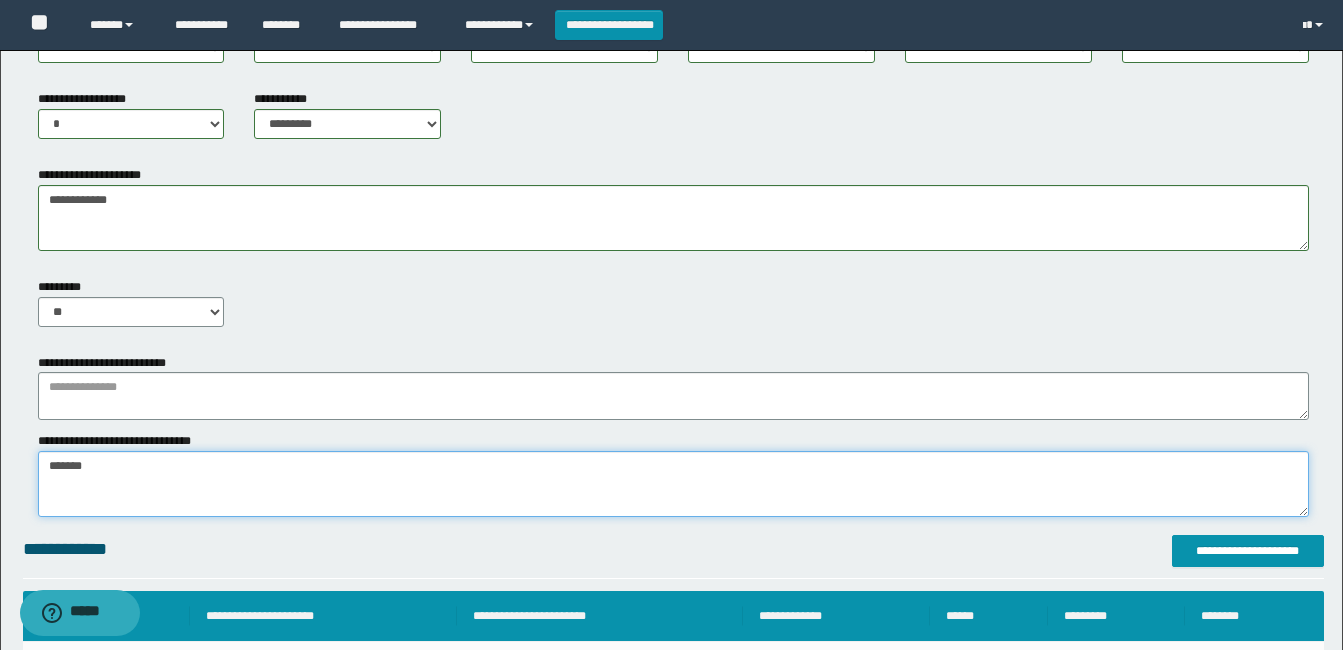 click on "*******" at bounding box center (673, 484) 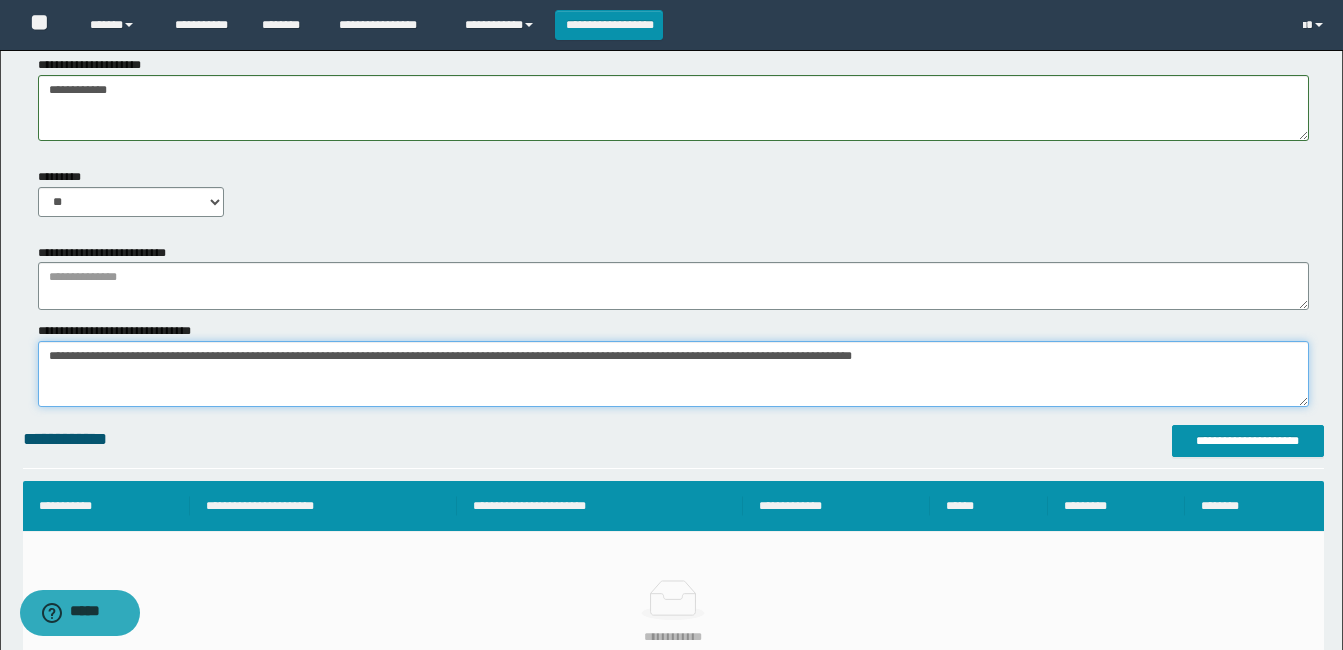 scroll, scrollTop: 1200, scrollLeft: 0, axis: vertical 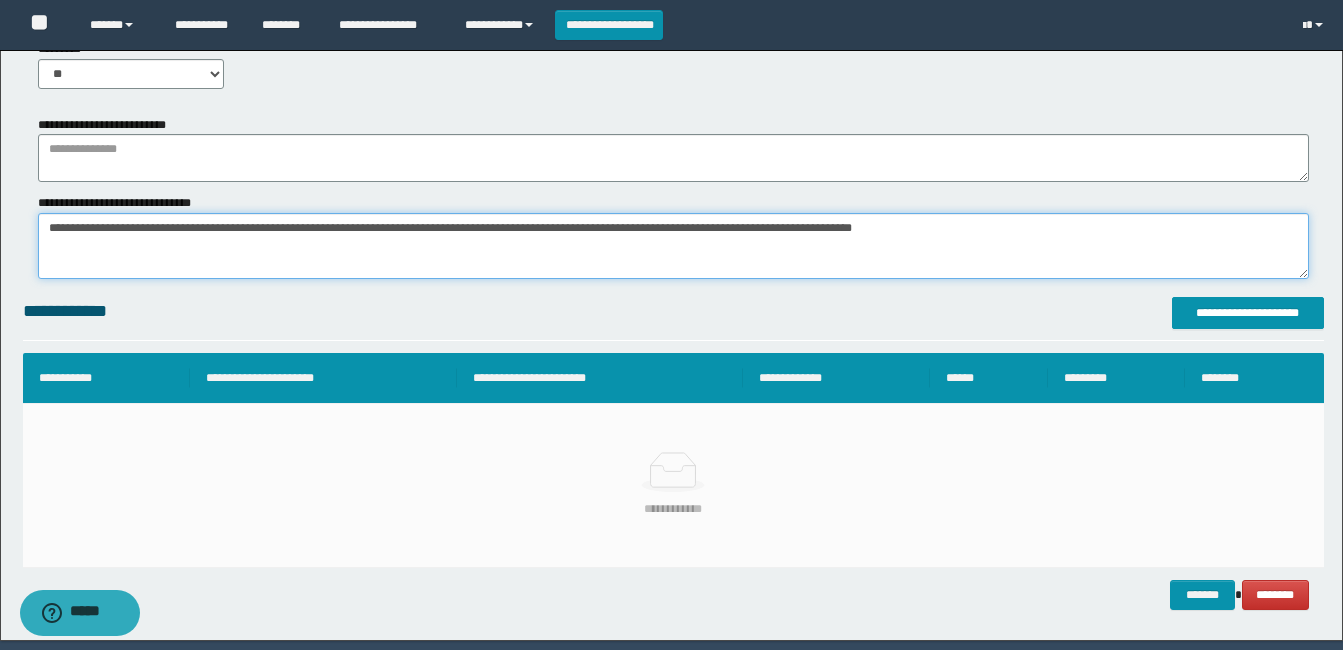 drag, startPoint x: 898, startPoint y: 226, endPoint x: 859, endPoint y: 234, distance: 39.812057 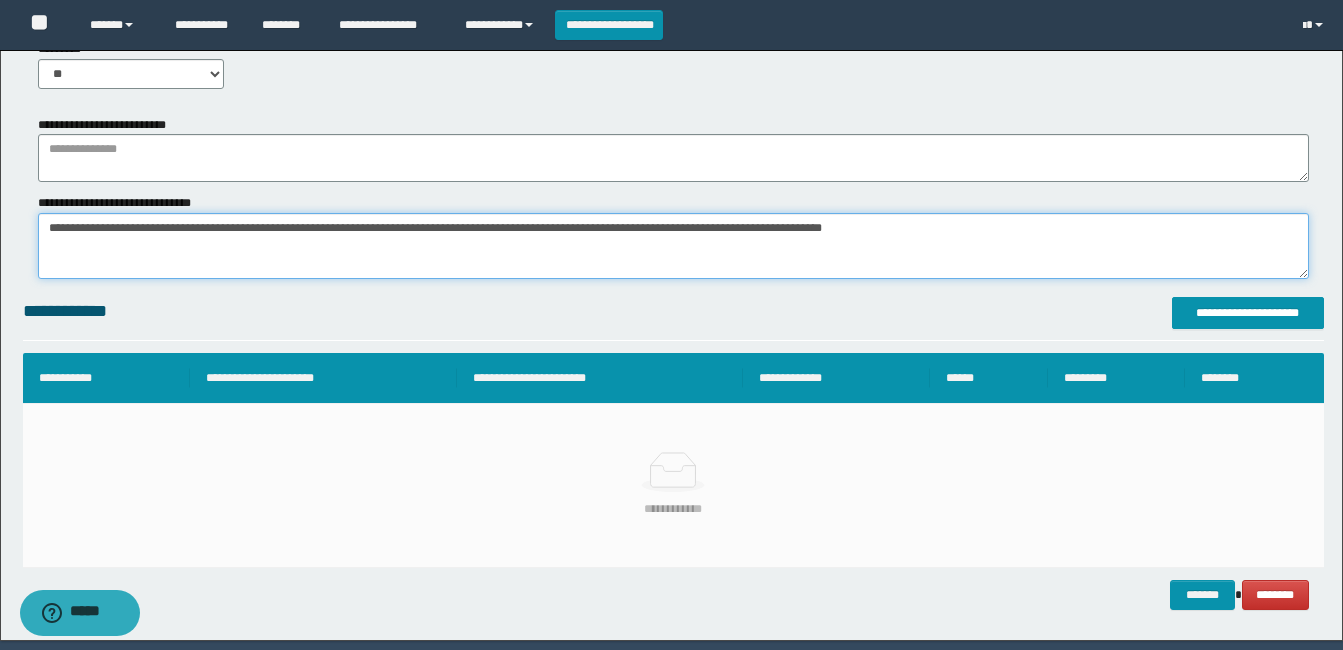 drag, startPoint x: 583, startPoint y: 227, endPoint x: 912, endPoint y: 218, distance: 329.12308 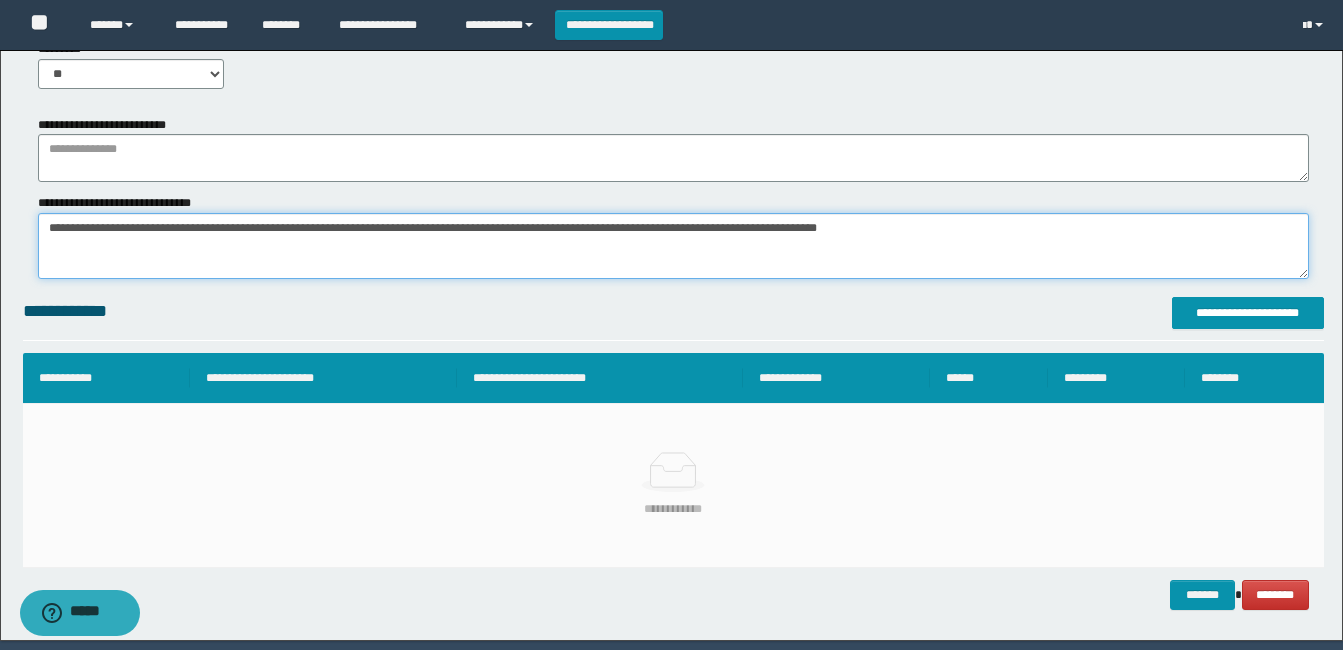 drag, startPoint x: 586, startPoint y: 225, endPoint x: 933, endPoint y: 240, distance: 347.32407 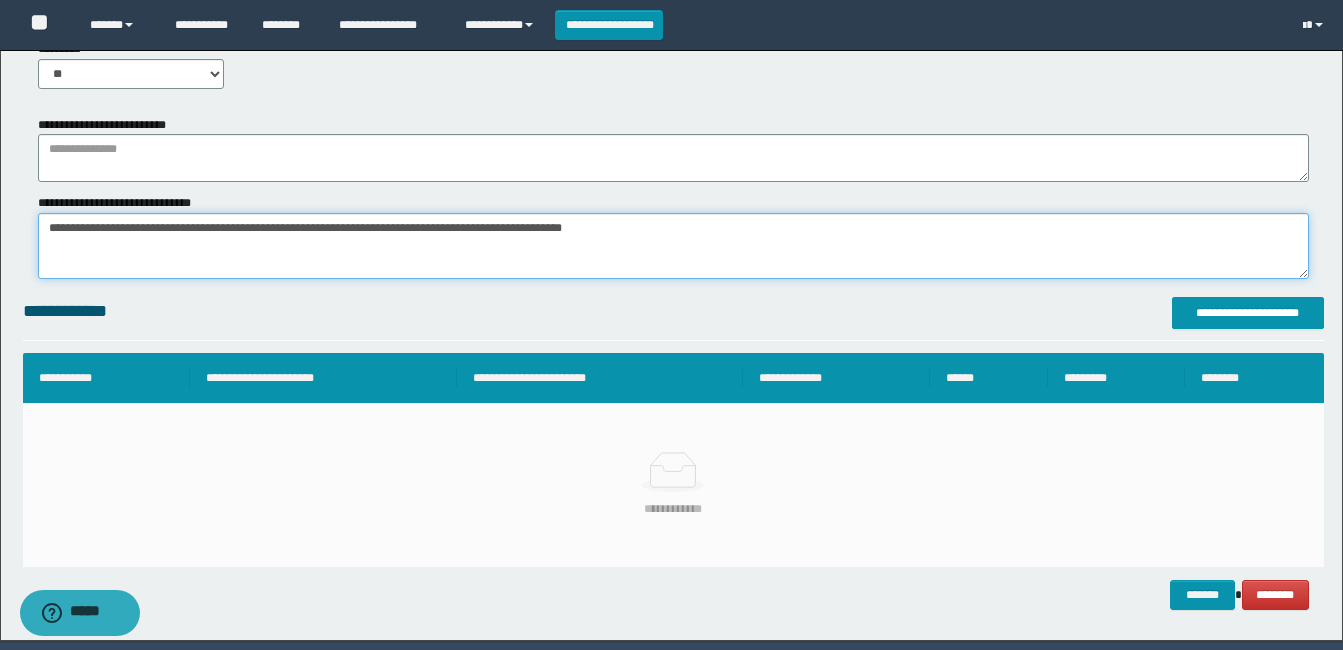 drag, startPoint x: 417, startPoint y: 231, endPoint x: 631, endPoint y: 235, distance: 214.03738 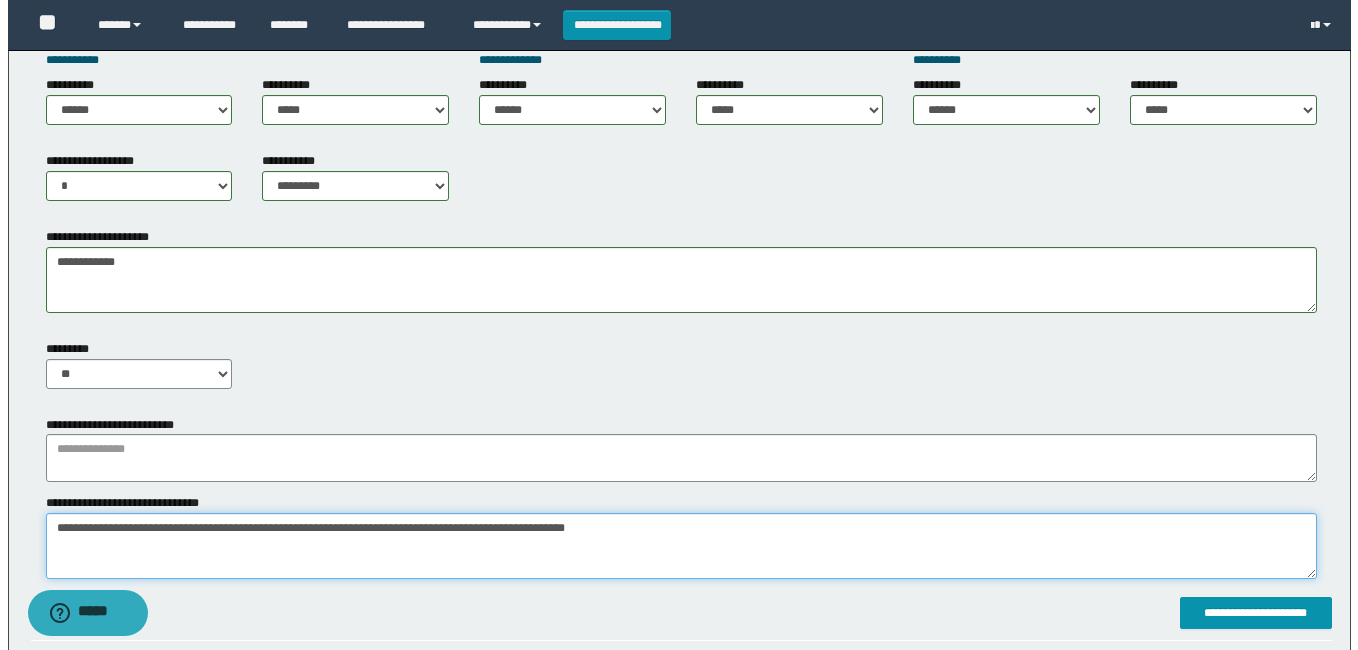 scroll, scrollTop: 1200, scrollLeft: 0, axis: vertical 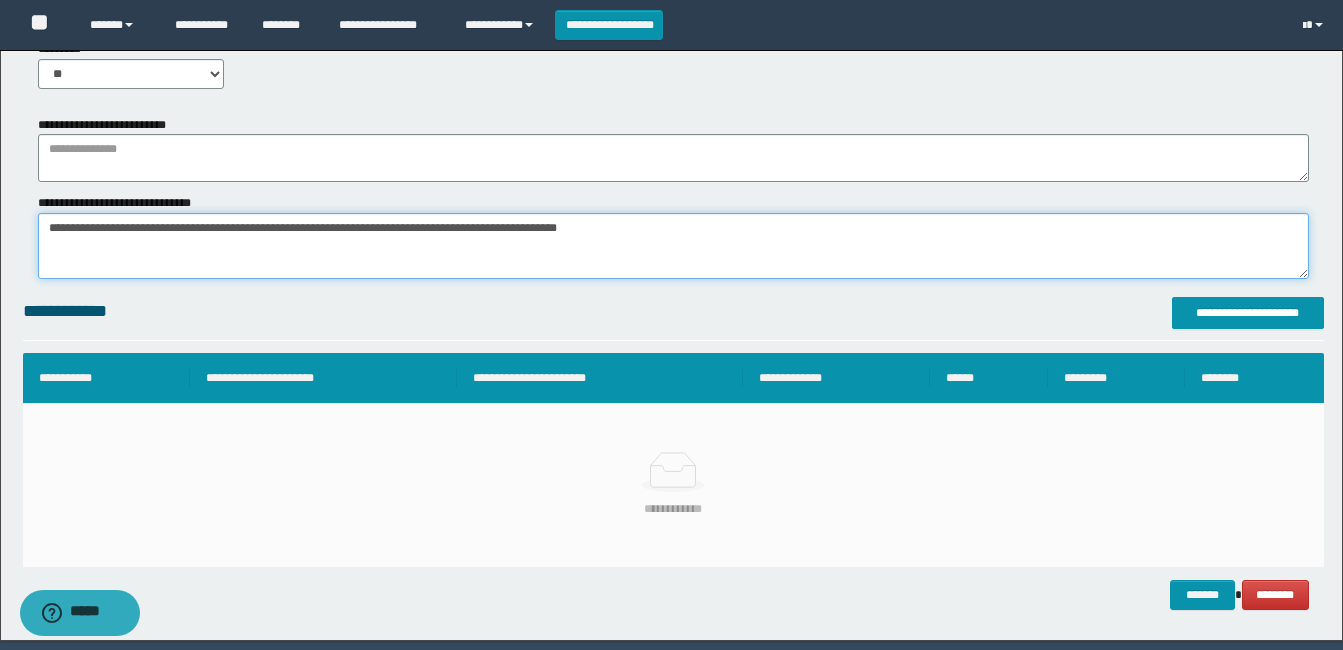 type on "**********" 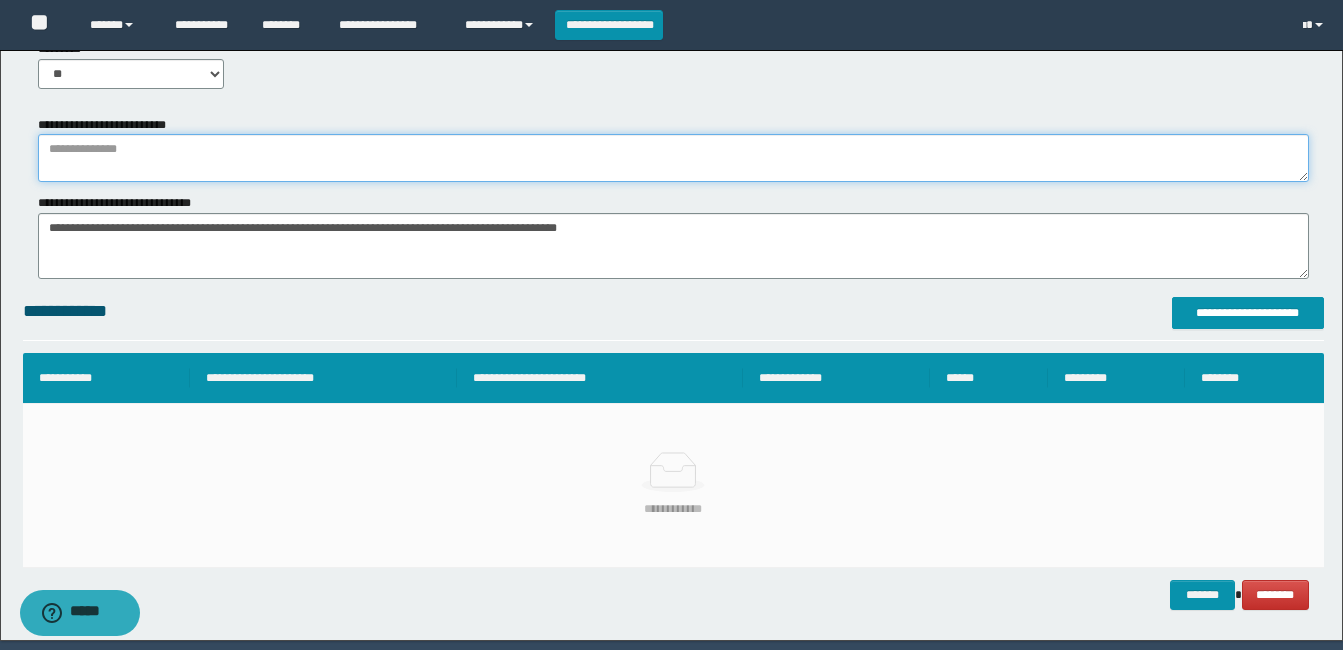 click at bounding box center (673, 158) 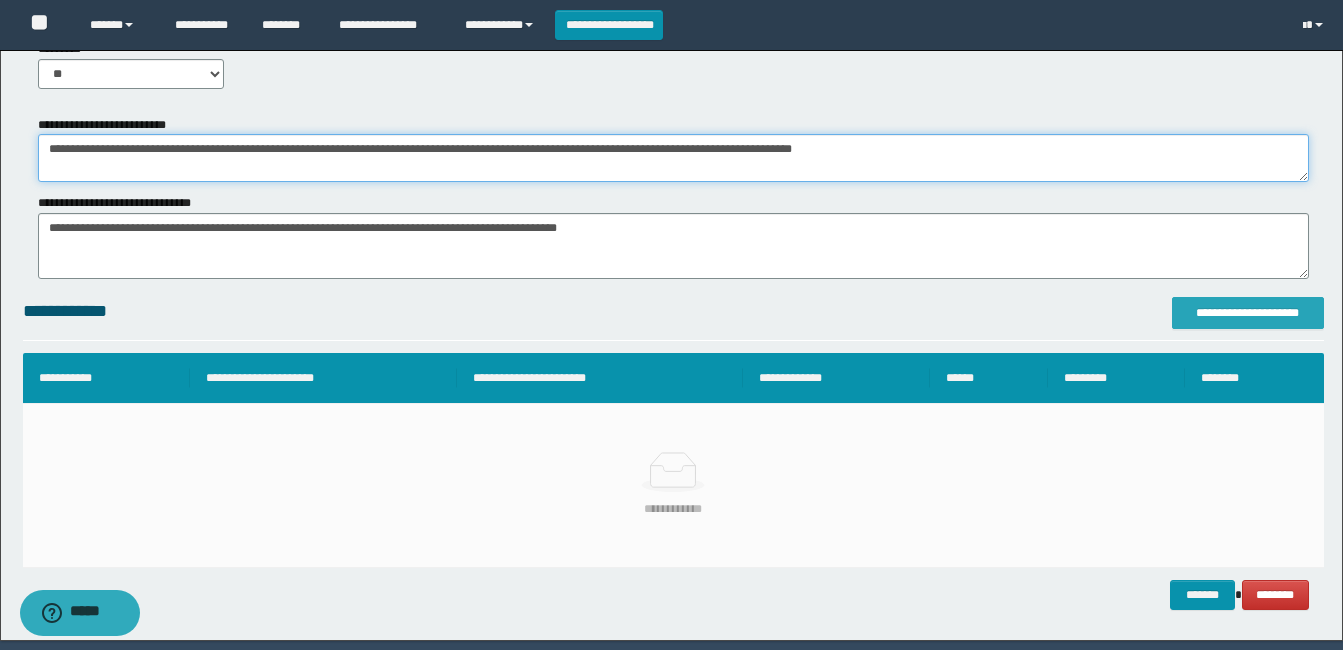 type on "**********" 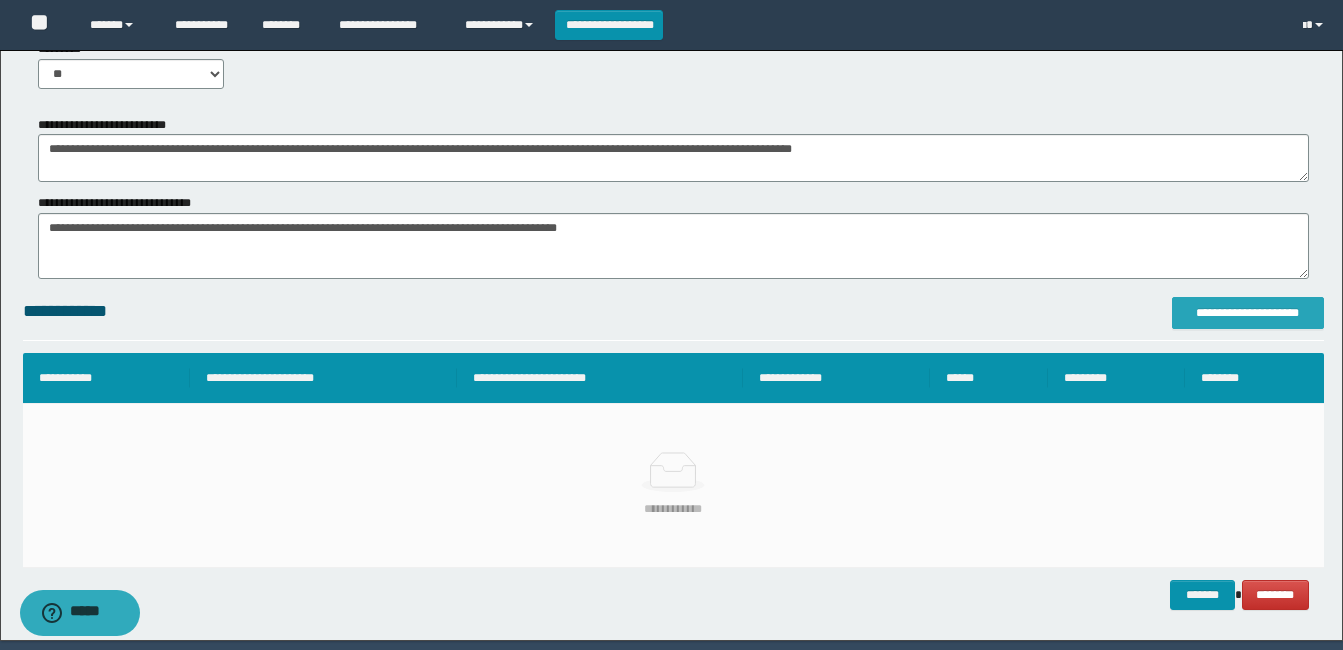 click on "**********" at bounding box center [1248, 313] 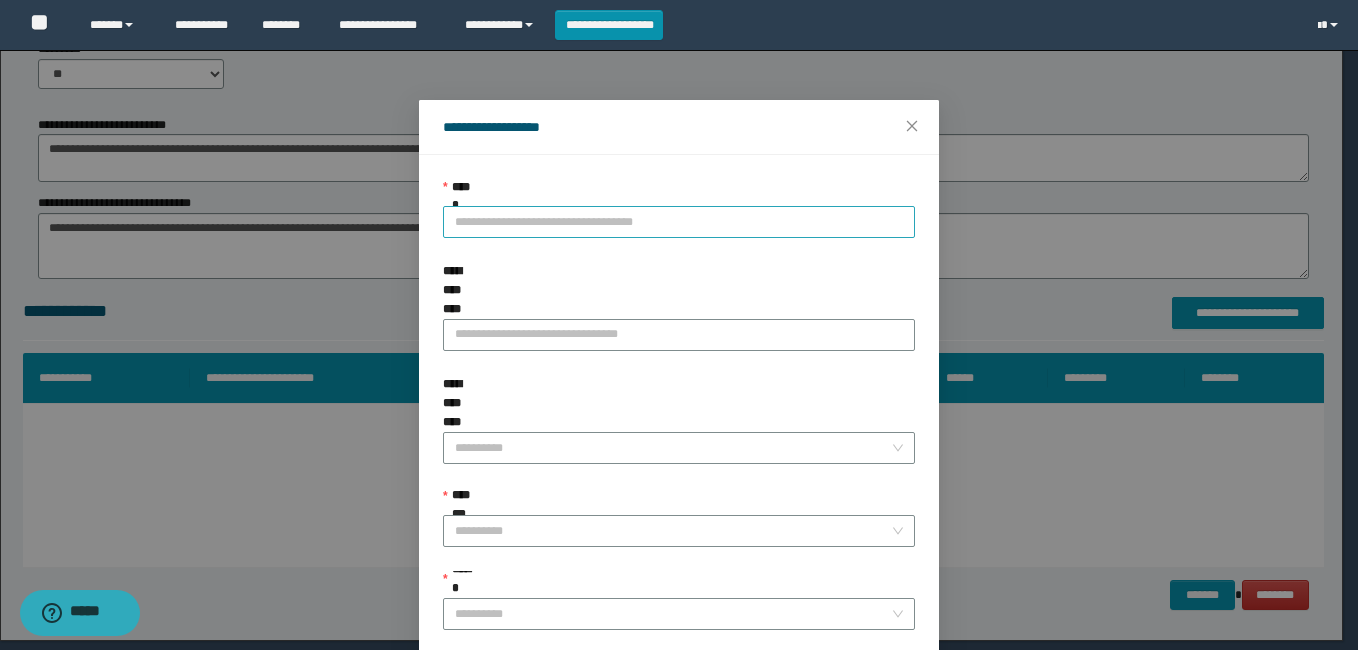 click on "**********" at bounding box center (679, 222) 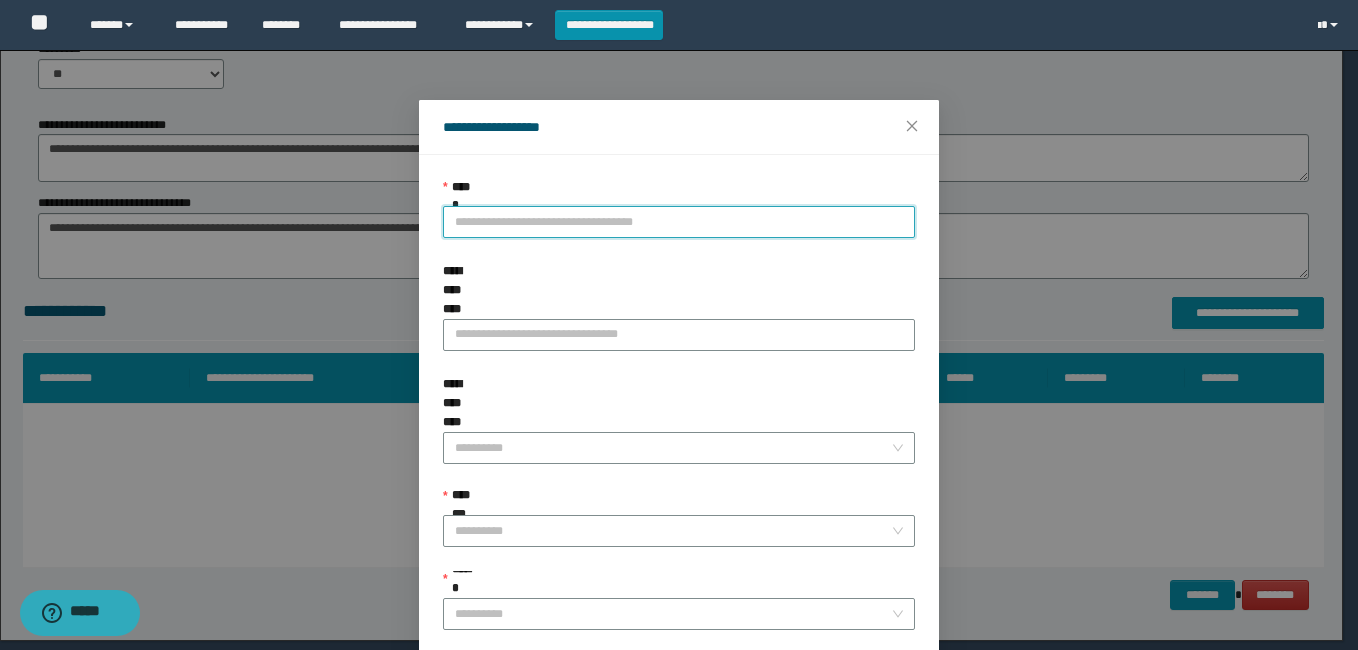 click on "**********" at bounding box center [679, 222] 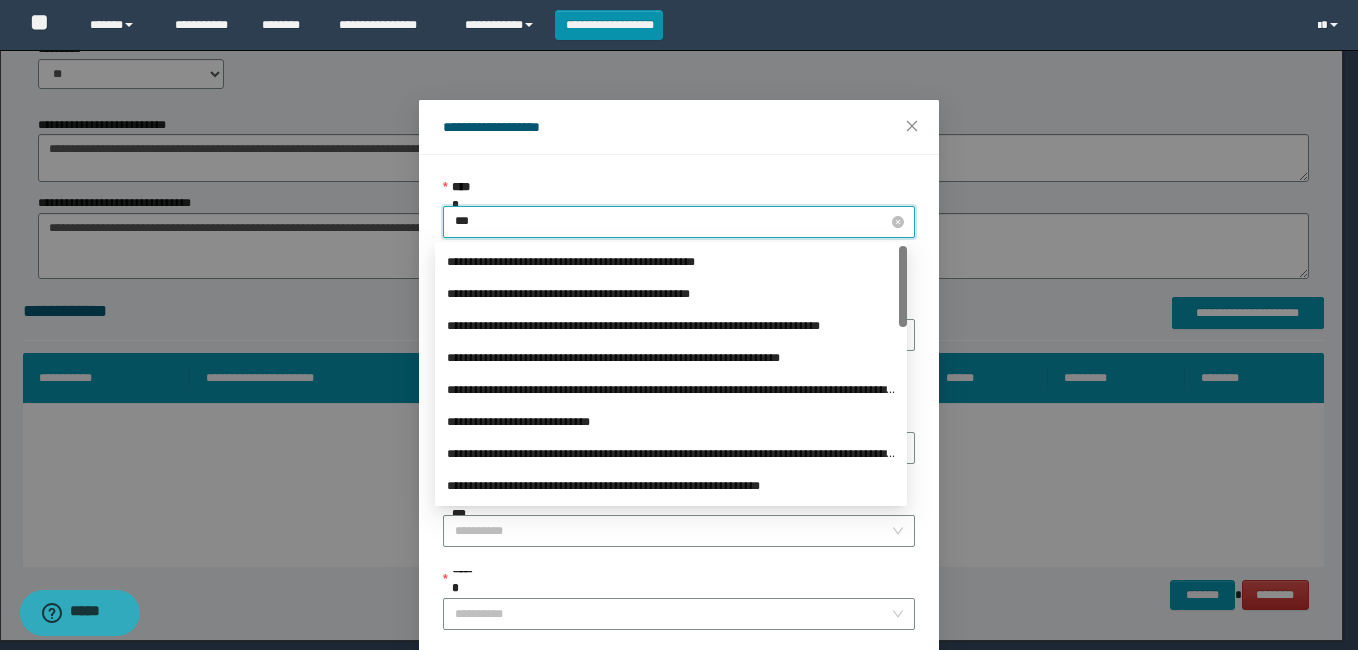 type on "****" 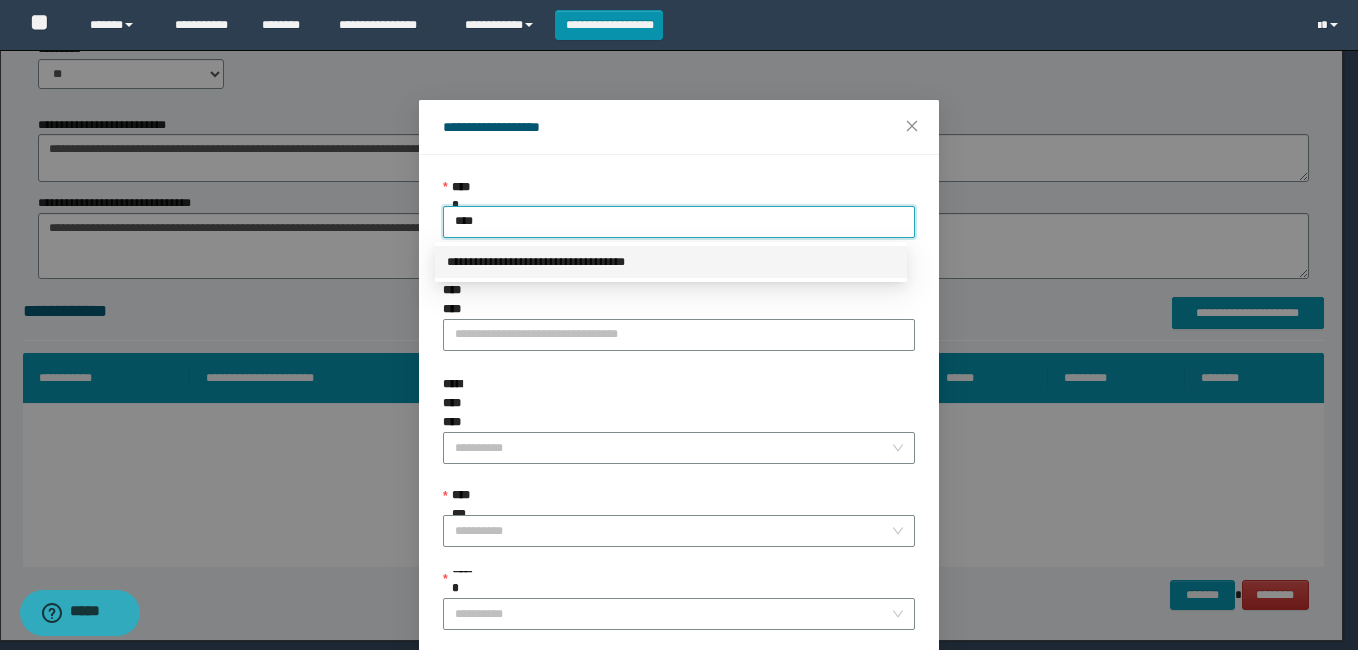 click on "**********" at bounding box center [671, 262] 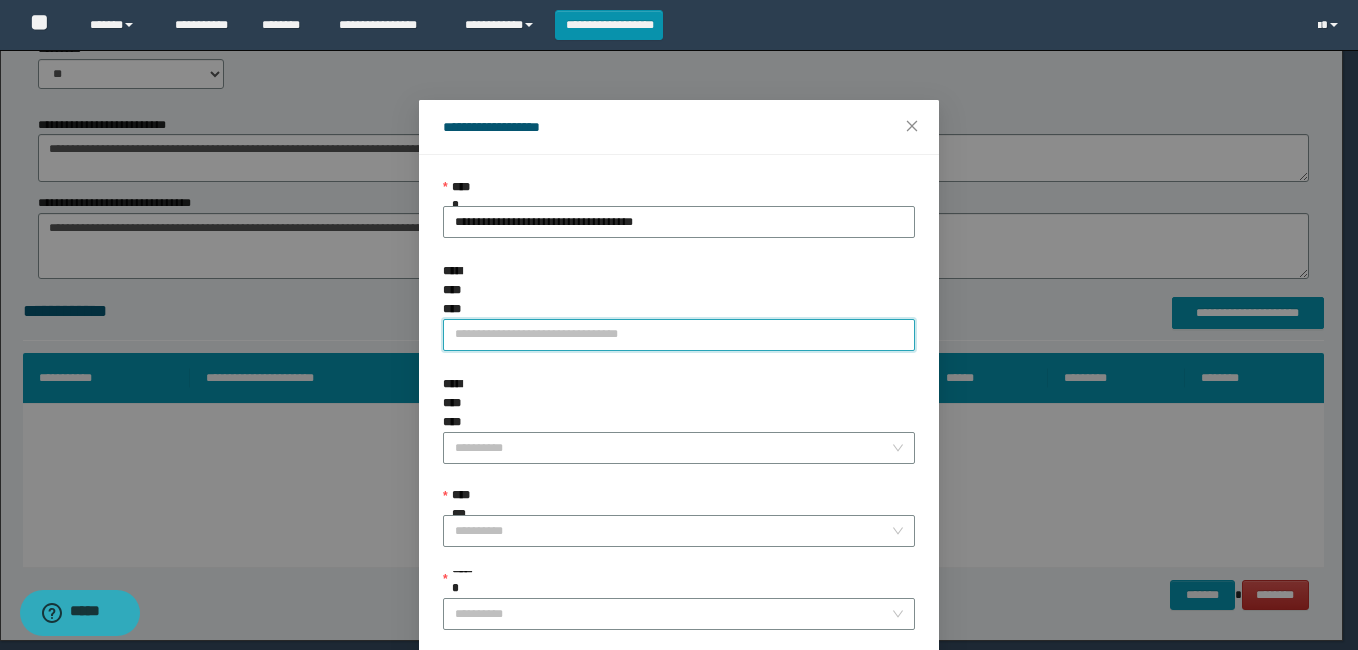 click on "**********" at bounding box center [679, 335] 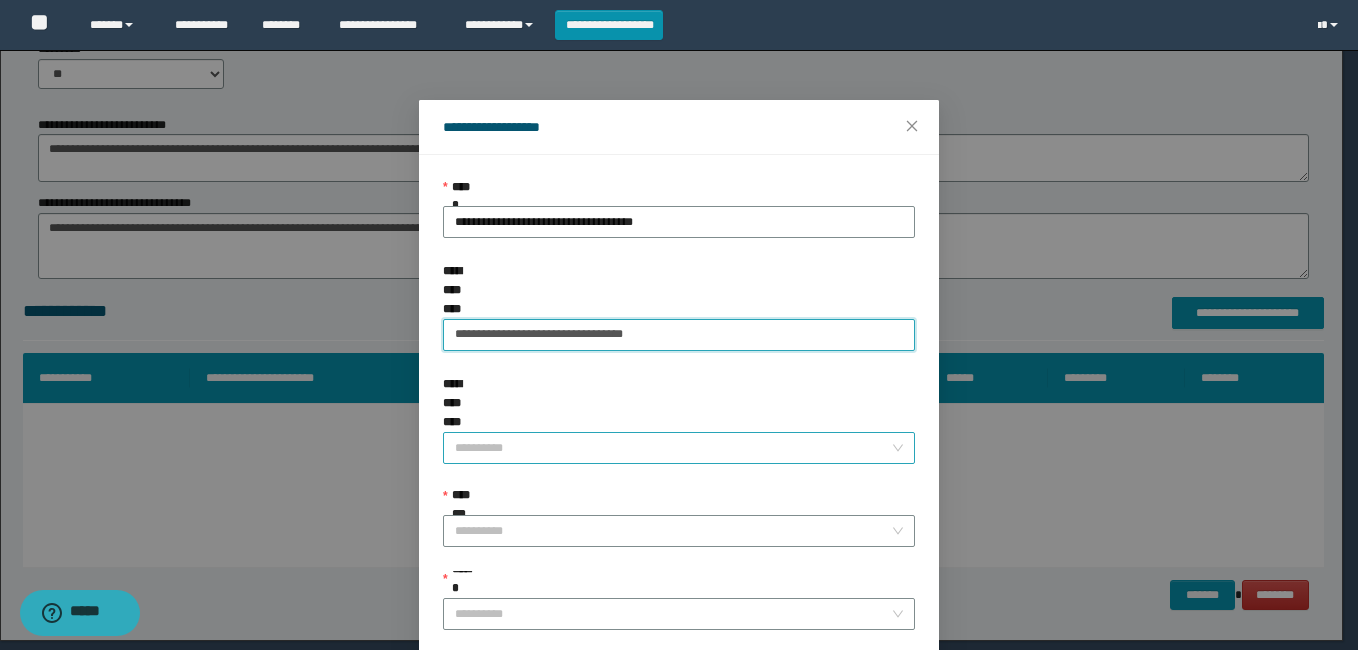 type on "**********" 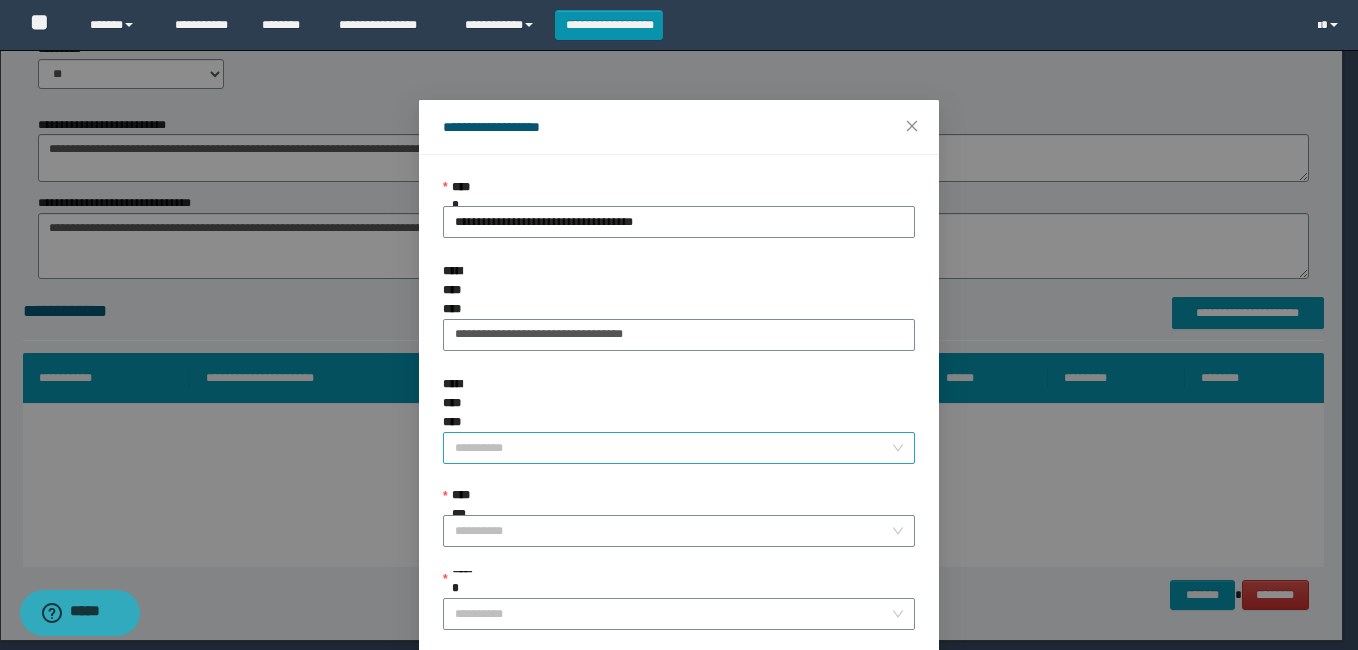 click on "**********" at bounding box center [673, 448] 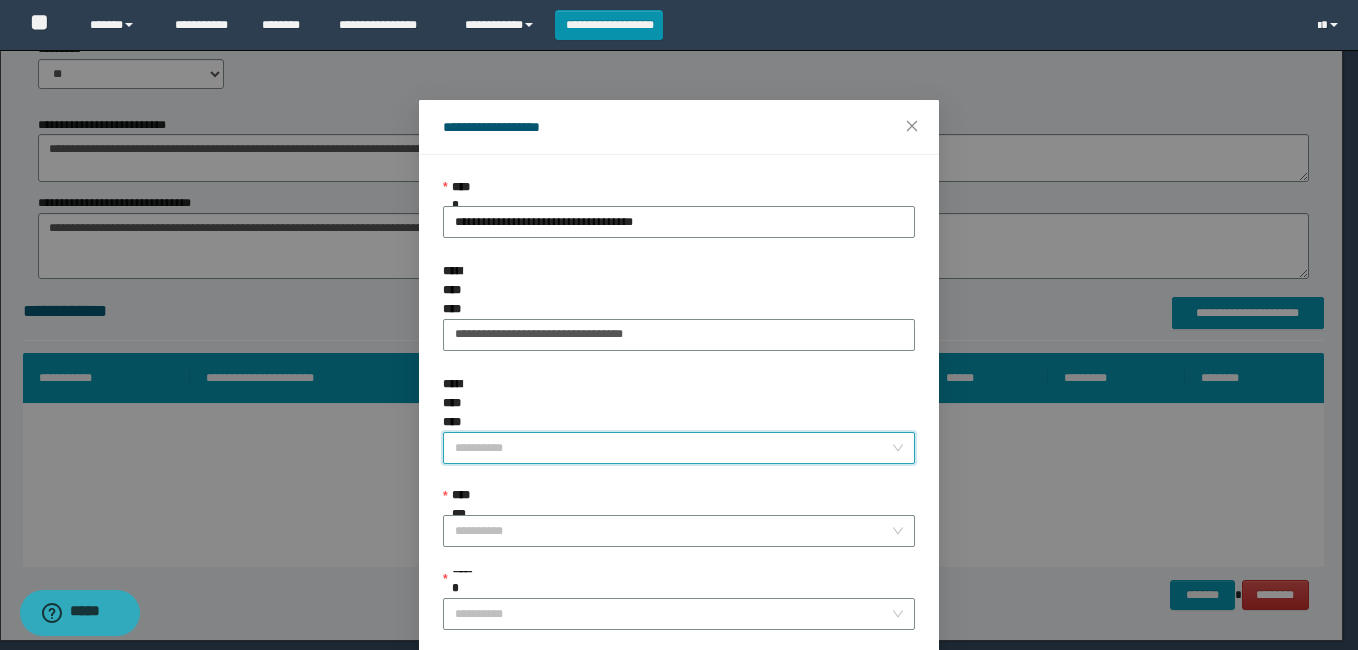 click on "**********" at bounding box center (673, 448) 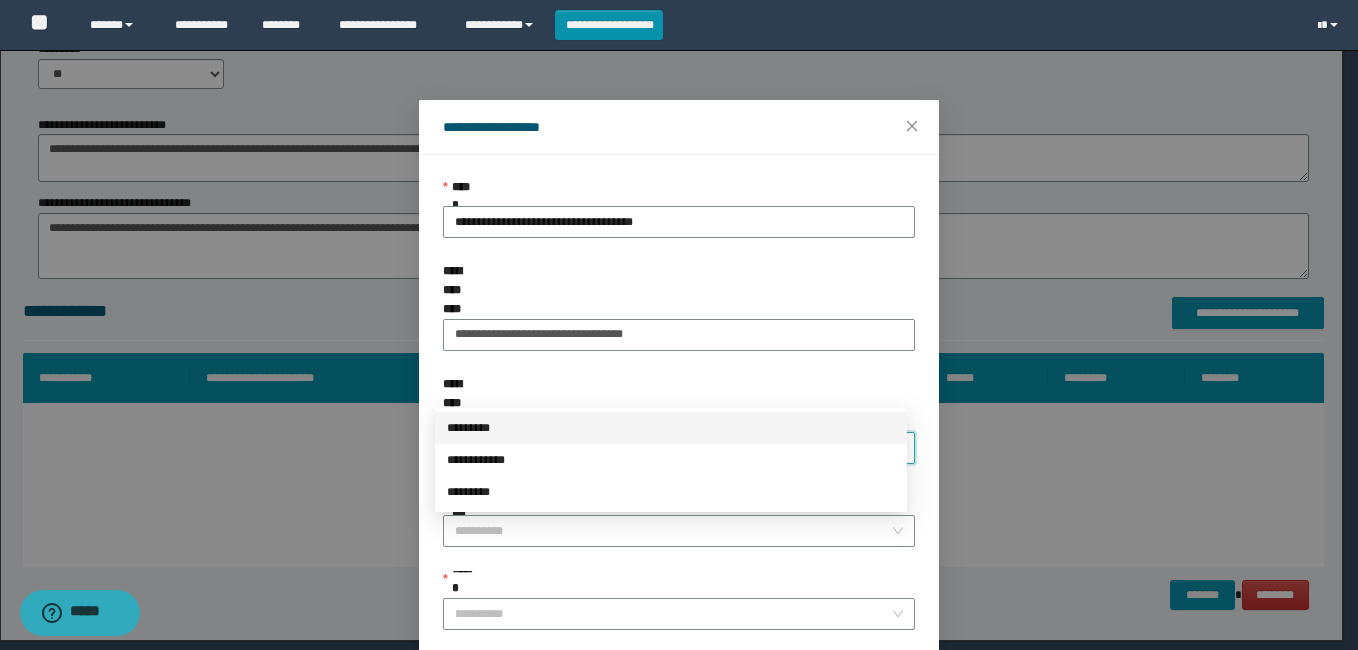 click on "*********" at bounding box center (671, 428) 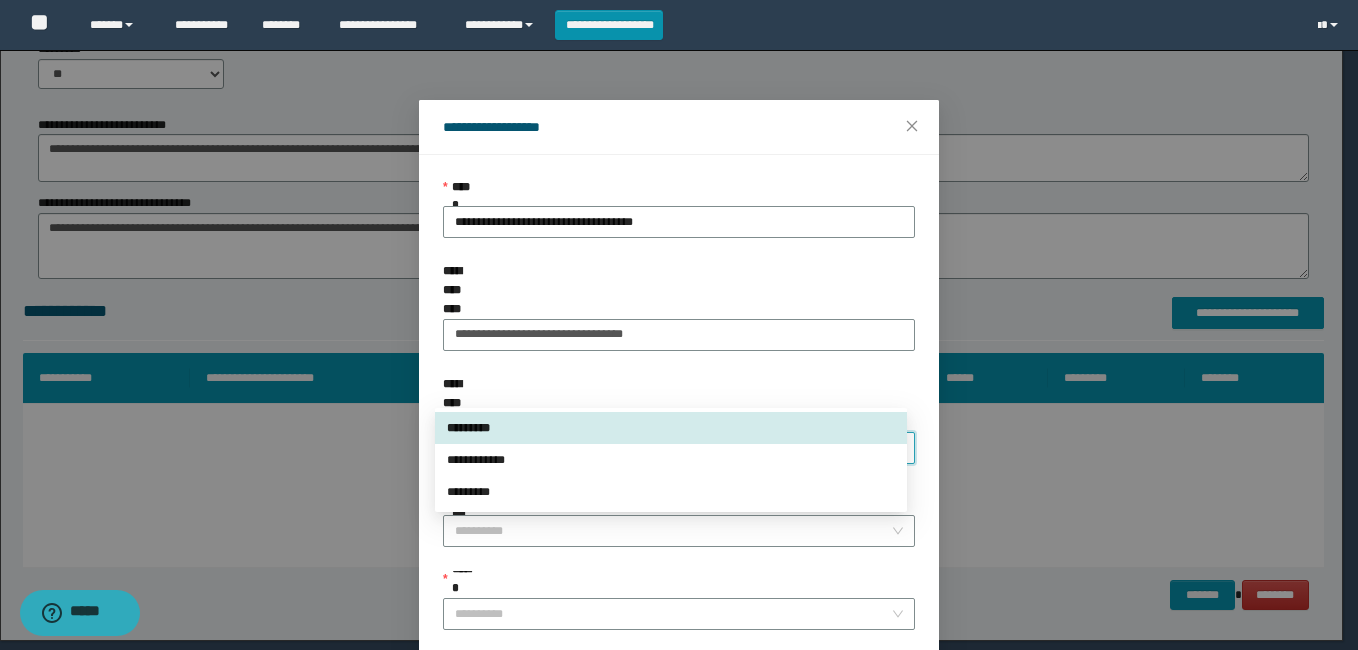 click on "**********" at bounding box center [679, 432] 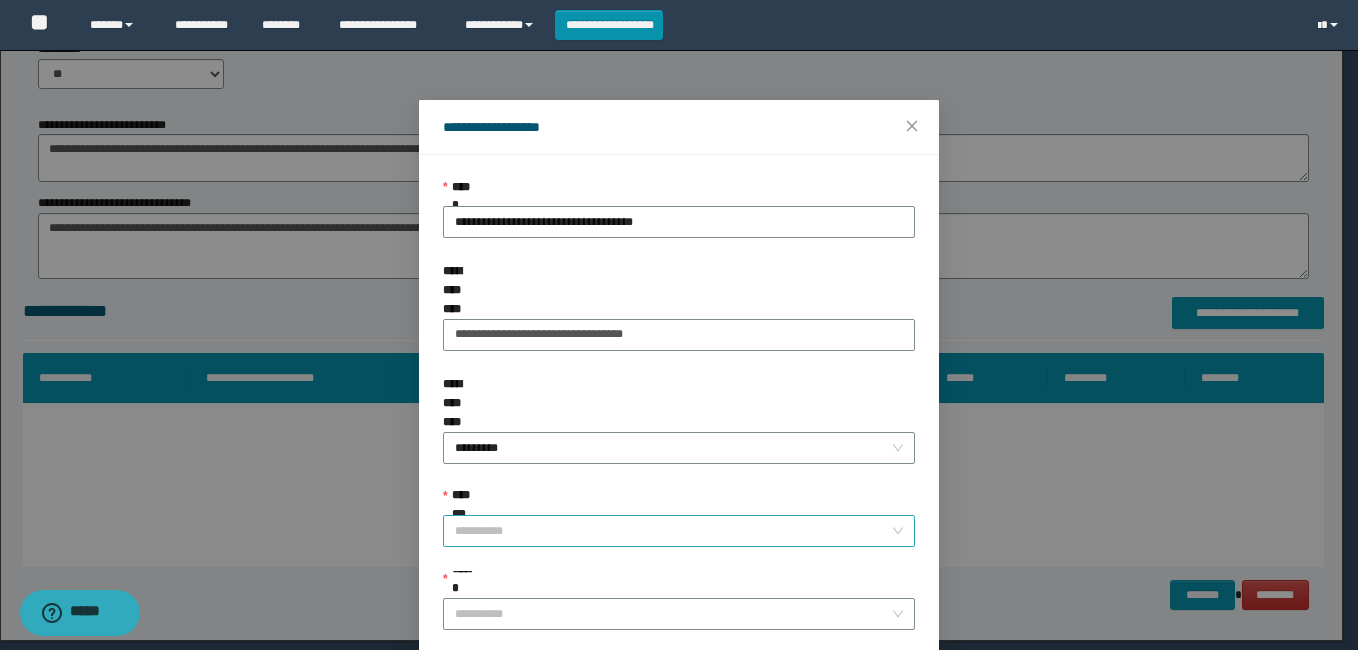 drag, startPoint x: 481, startPoint y: 421, endPoint x: 452, endPoint y: 458, distance: 47.010635 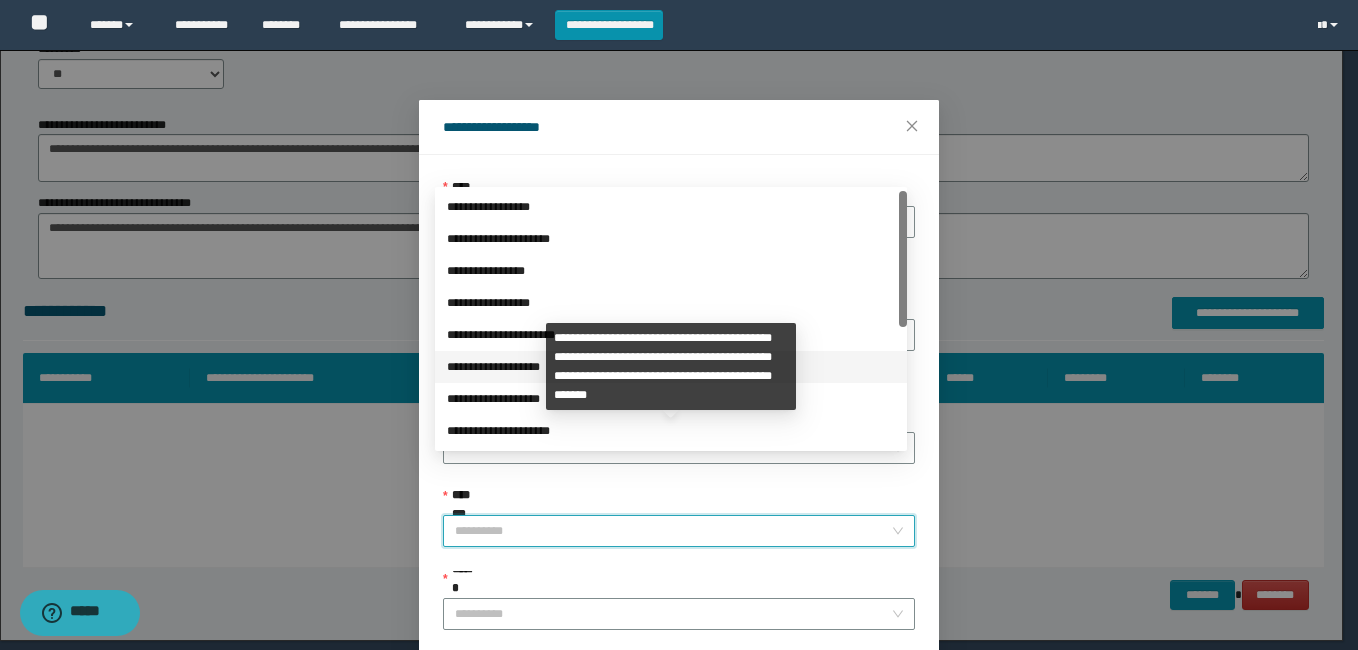 scroll, scrollTop: 224, scrollLeft: 0, axis: vertical 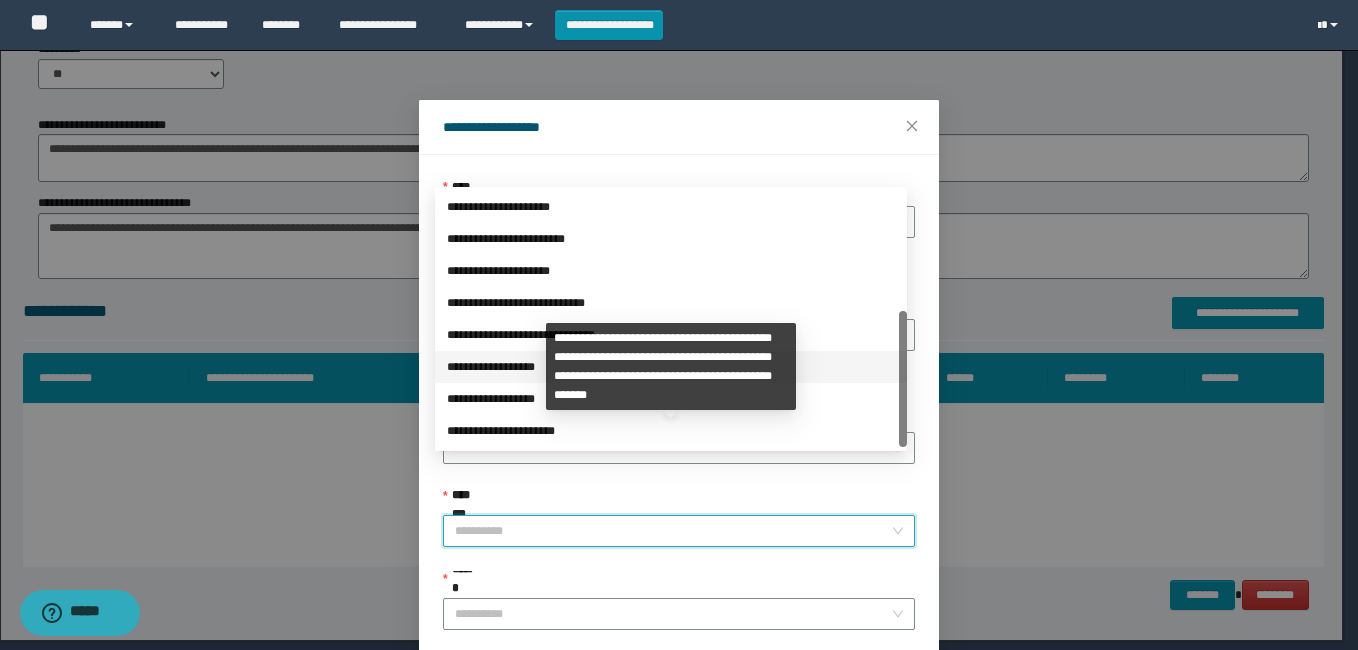 click on "**********" at bounding box center (671, 367) 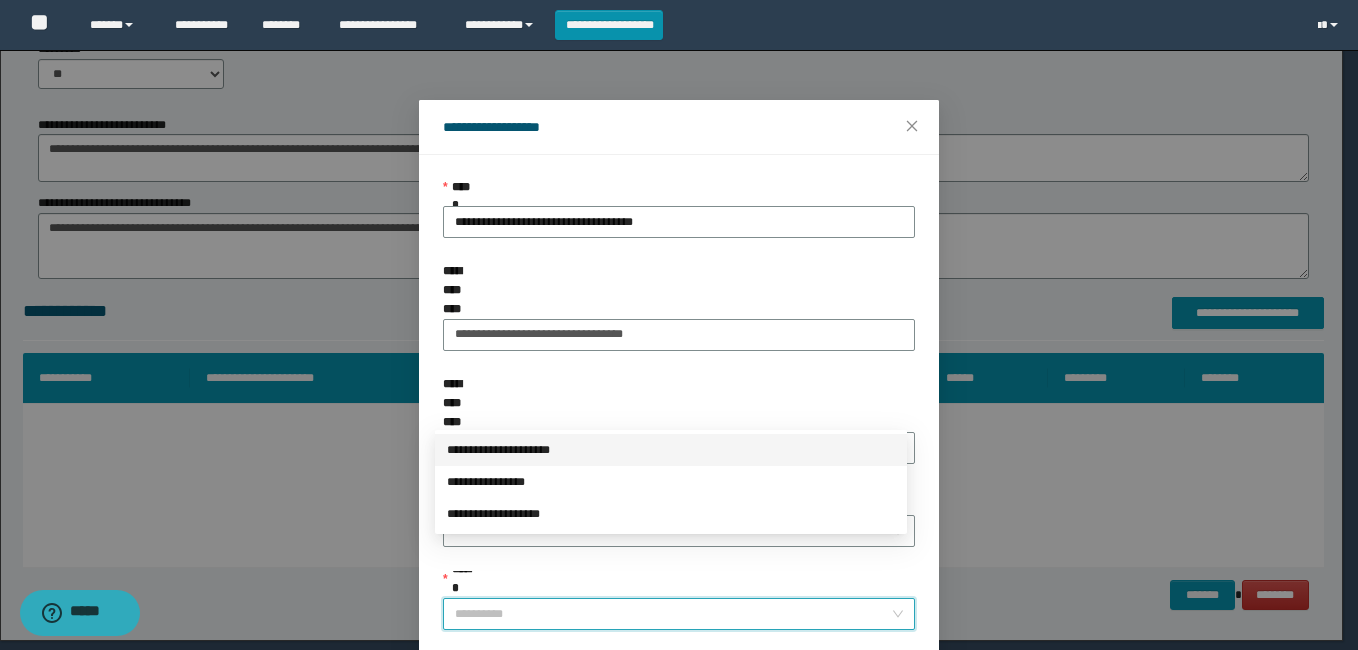 click on "******" at bounding box center (673, 614) 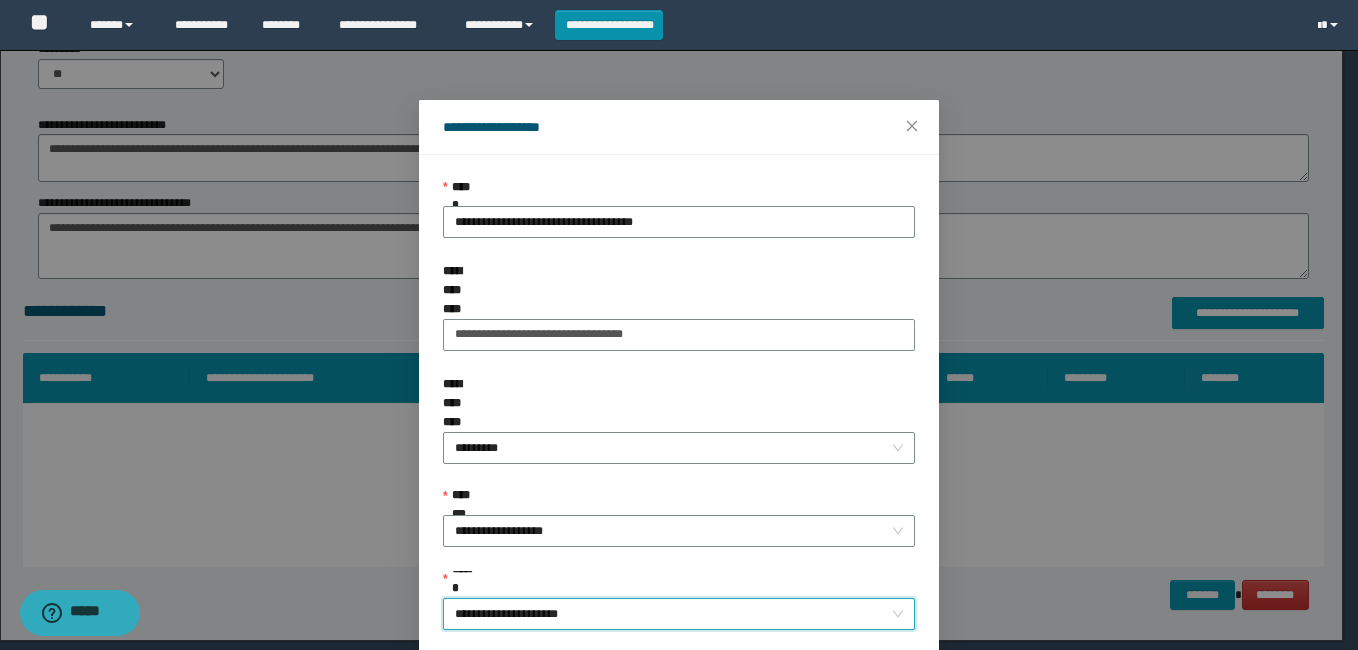 scroll, scrollTop: 102, scrollLeft: 0, axis: vertical 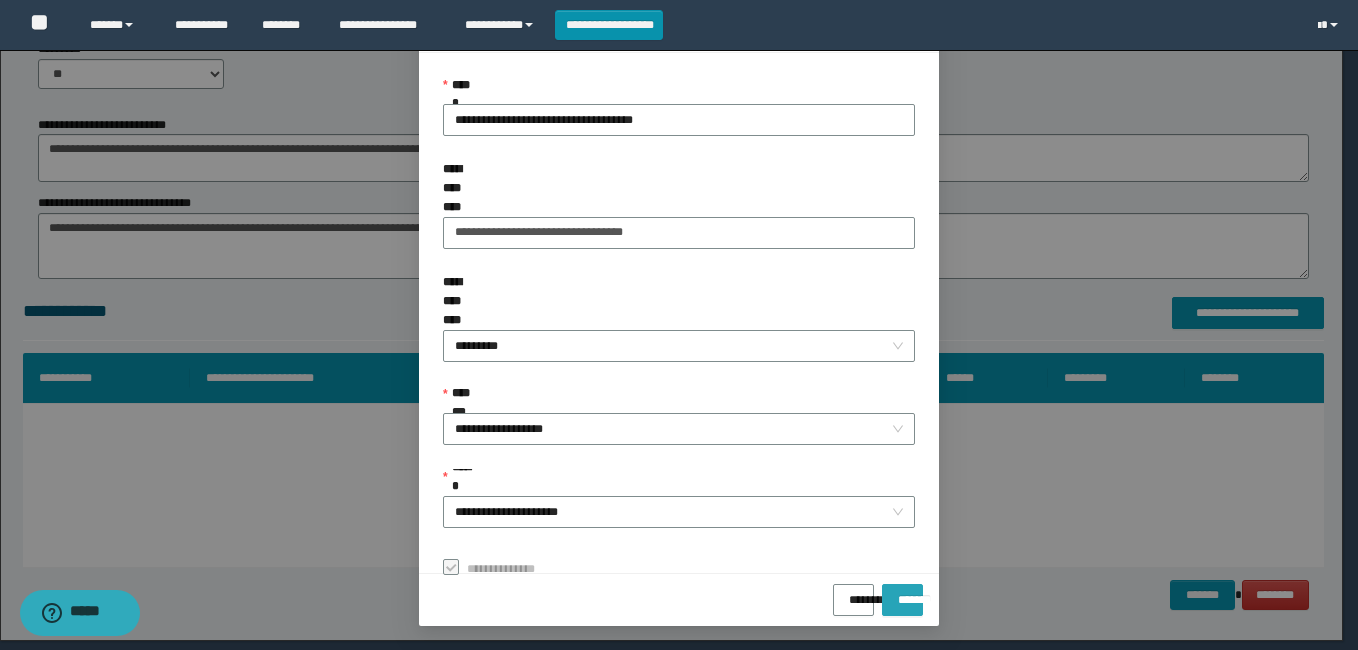 click on "*******" at bounding box center [902, 593] 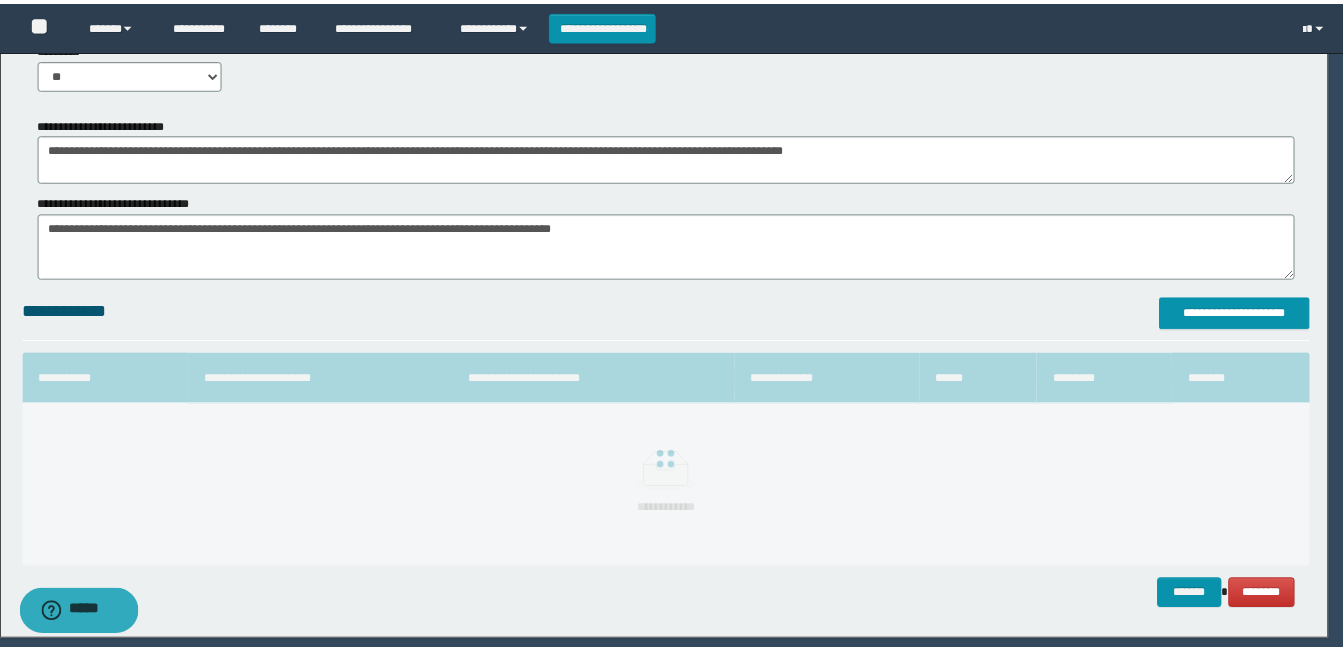 scroll, scrollTop: 55, scrollLeft: 0, axis: vertical 